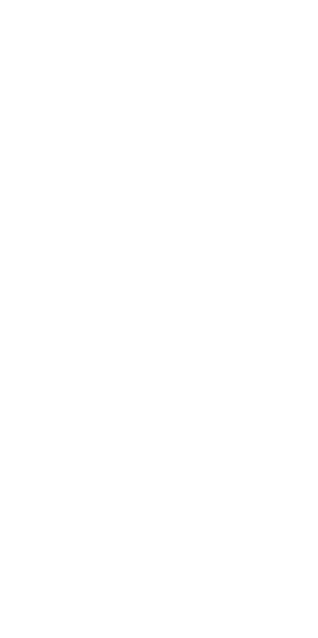 scroll, scrollTop: 0, scrollLeft: 0, axis: both 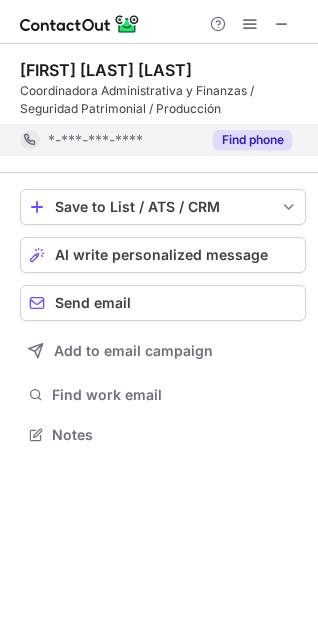 click on "*-***-***-****" at bounding box center [124, 140] 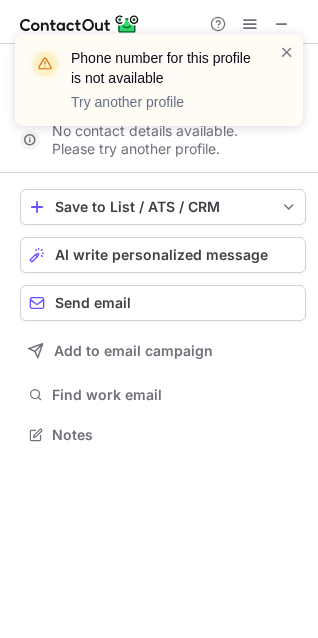 scroll, scrollTop: 441, scrollLeft: 318, axis: both 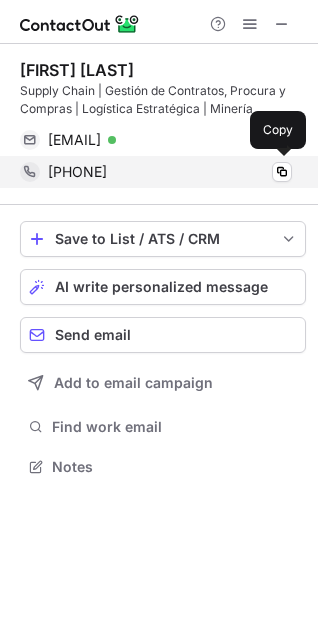 click on "+51958682060" at bounding box center [170, 172] 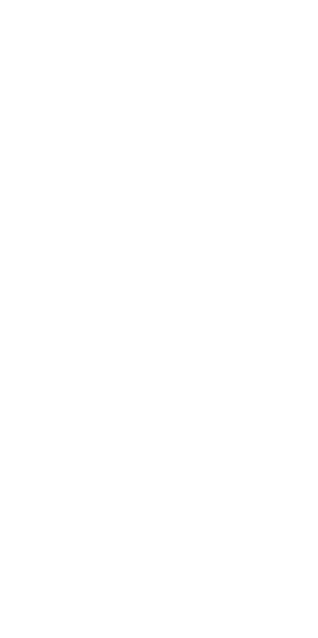 scroll, scrollTop: 0, scrollLeft: 0, axis: both 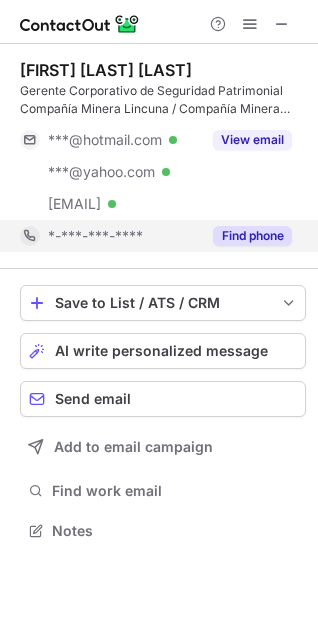 click on "Find phone" at bounding box center (252, 236) 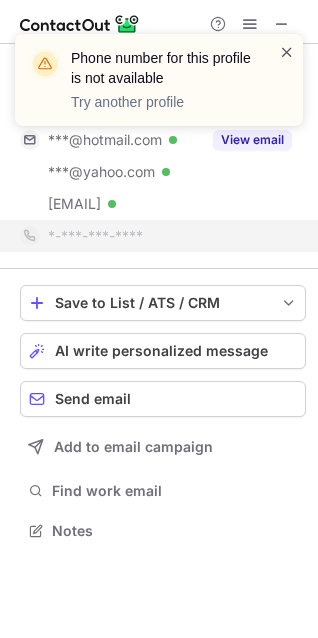 click at bounding box center (287, 52) 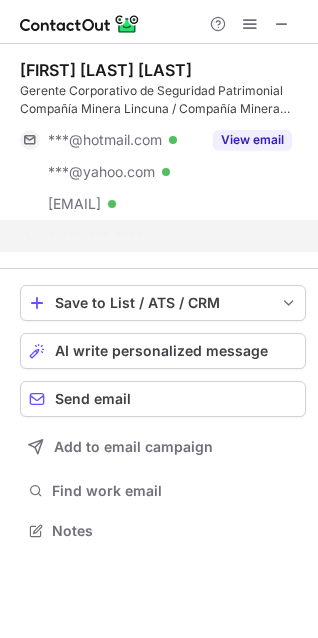 click on "Phone number for this profile is not available Try another profile" at bounding box center [159, 88] 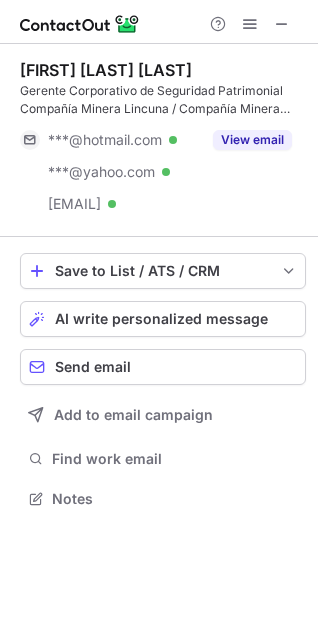 scroll, scrollTop: 485, scrollLeft: 318, axis: both 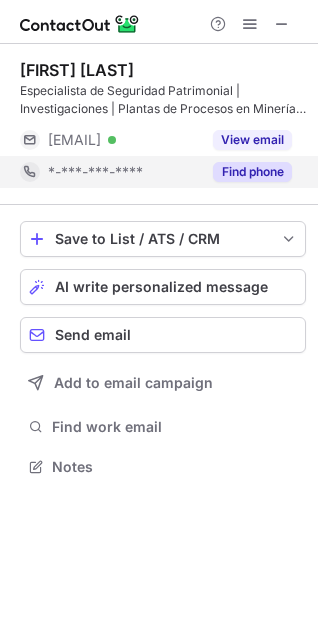 click on "*-***-***-****" at bounding box center [110, 172] 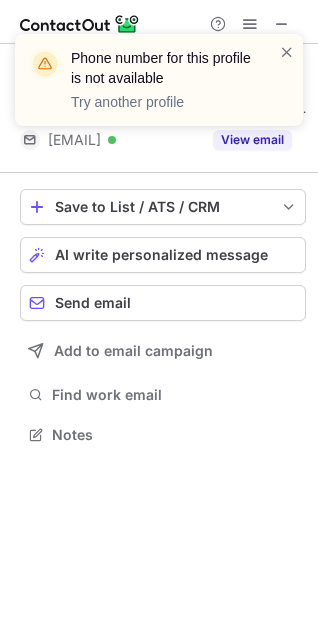scroll, scrollTop: 421, scrollLeft: 318, axis: both 